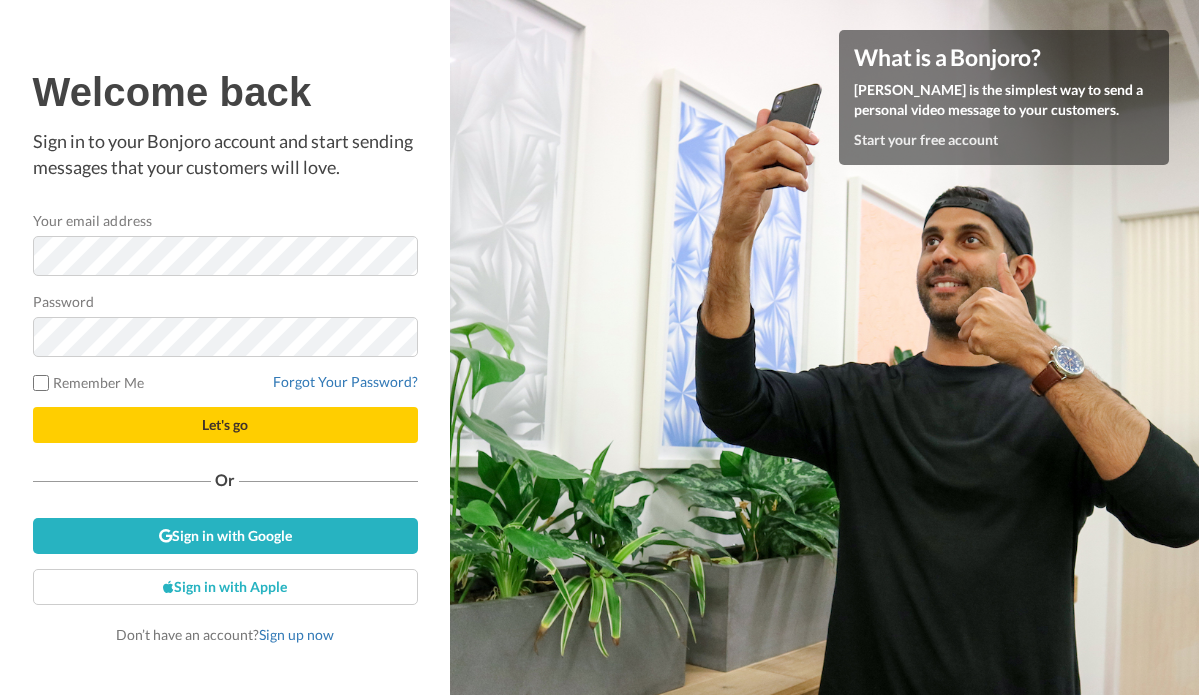 scroll, scrollTop: 0, scrollLeft: 0, axis: both 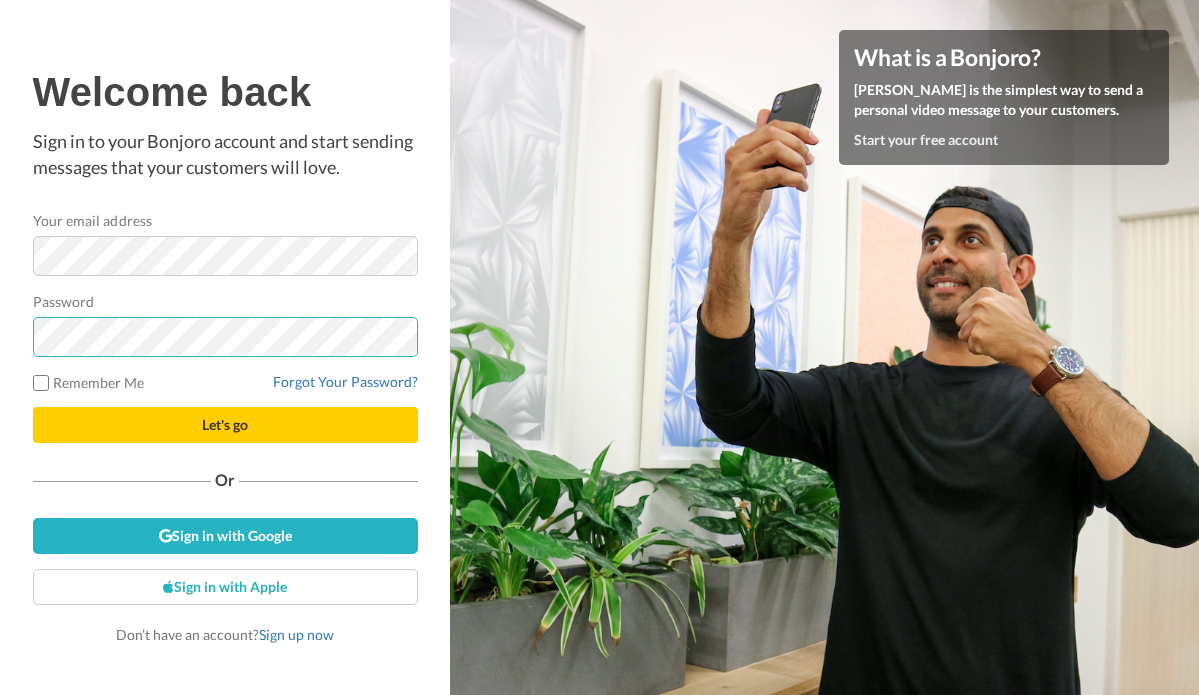 click on "Let's go" at bounding box center [225, 425] 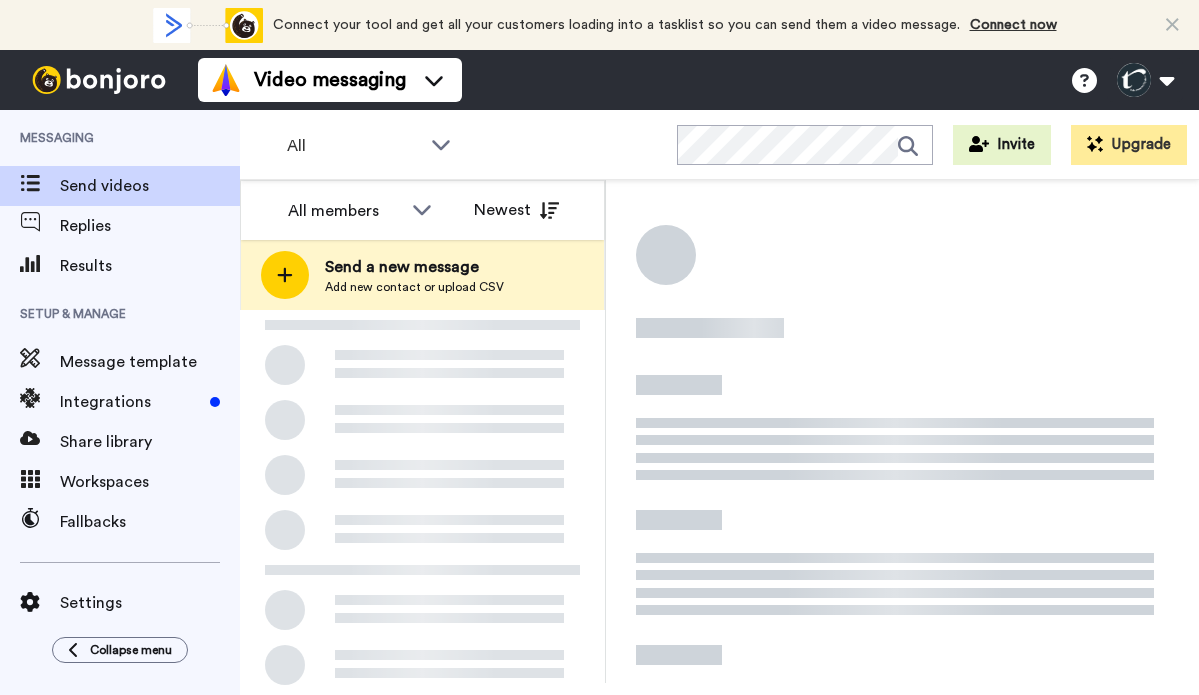 scroll, scrollTop: 0, scrollLeft: 0, axis: both 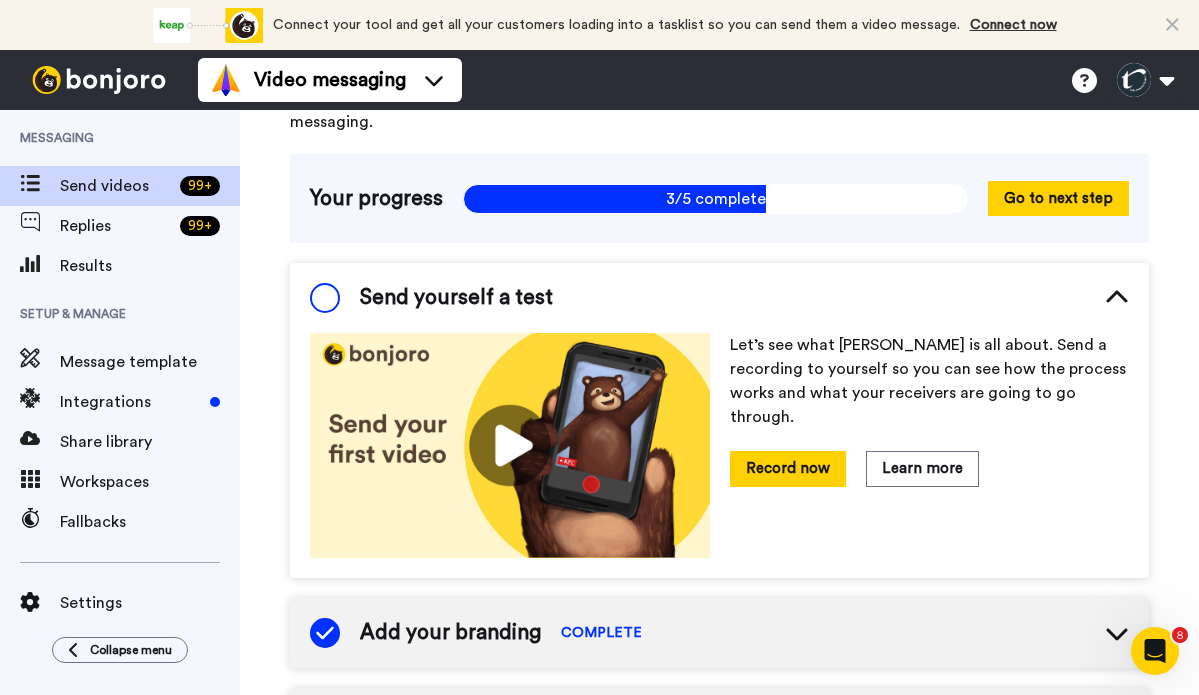 click on "Send videos" at bounding box center (116, 186) 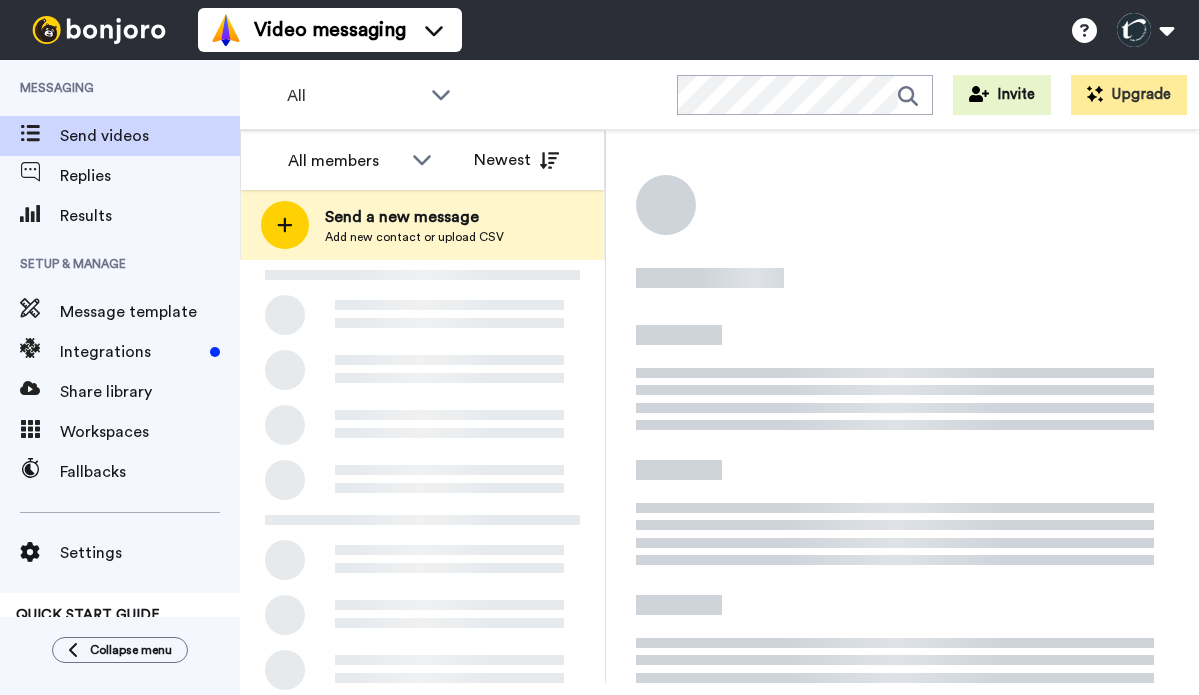 scroll, scrollTop: 0, scrollLeft: 0, axis: both 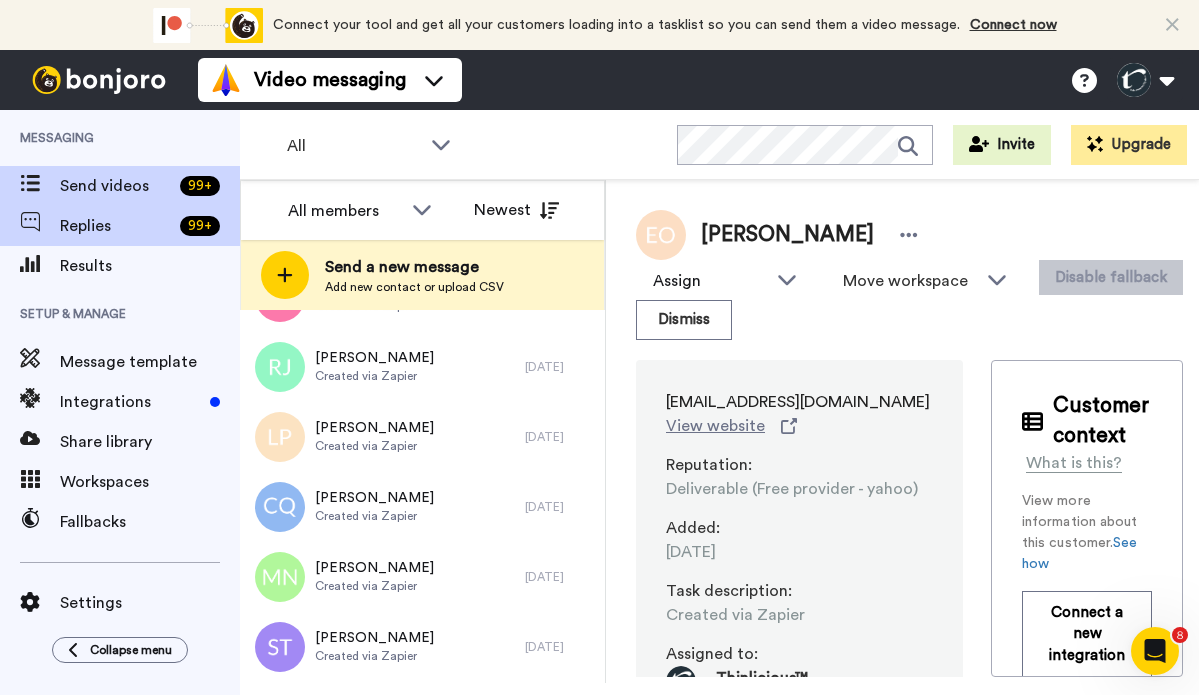 click on "Replies" at bounding box center [116, 226] 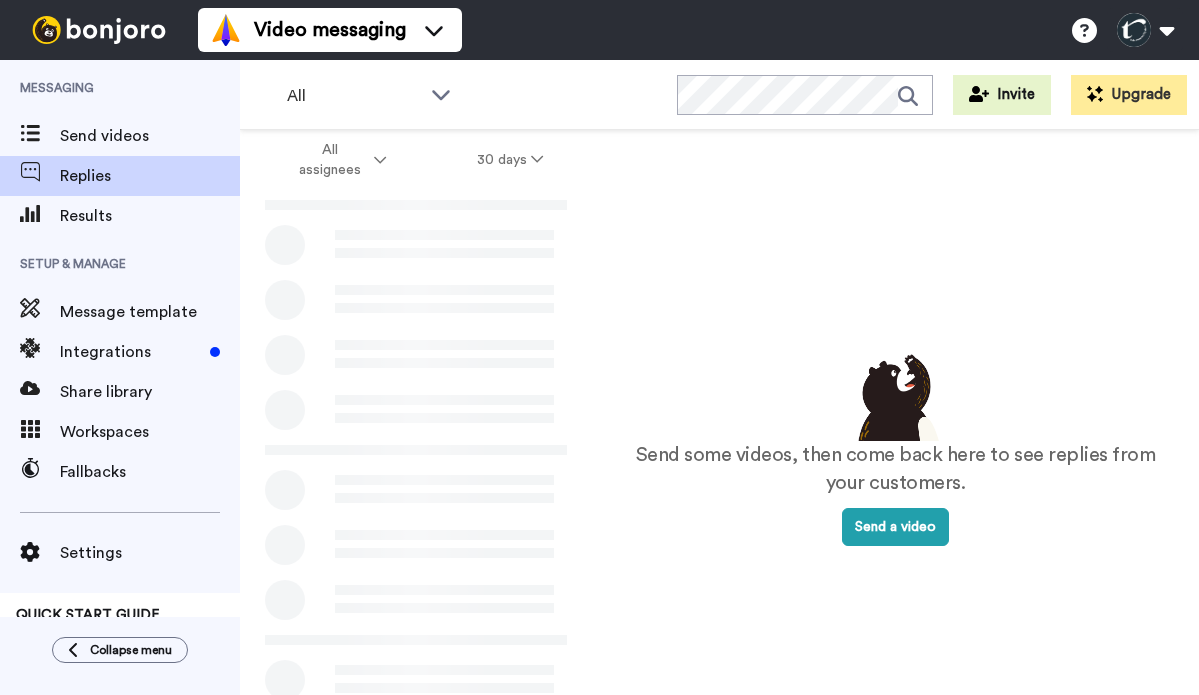 scroll, scrollTop: 0, scrollLeft: 0, axis: both 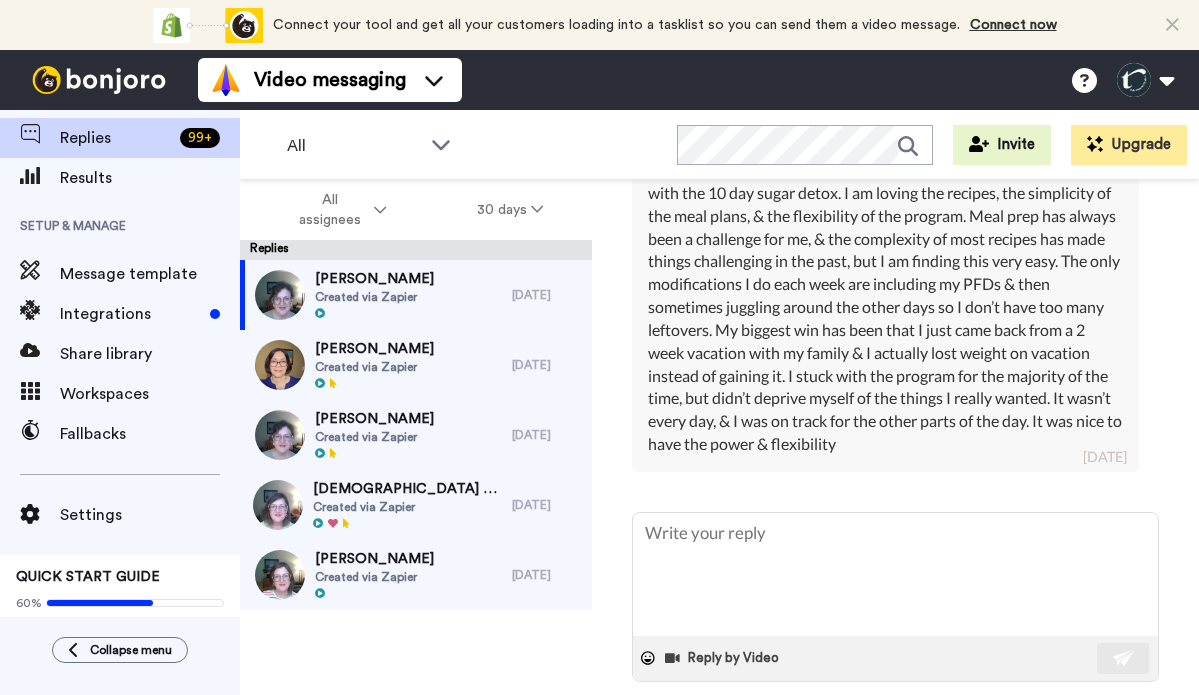 click on "Evan Stratton" at bounding box center (374, 349) 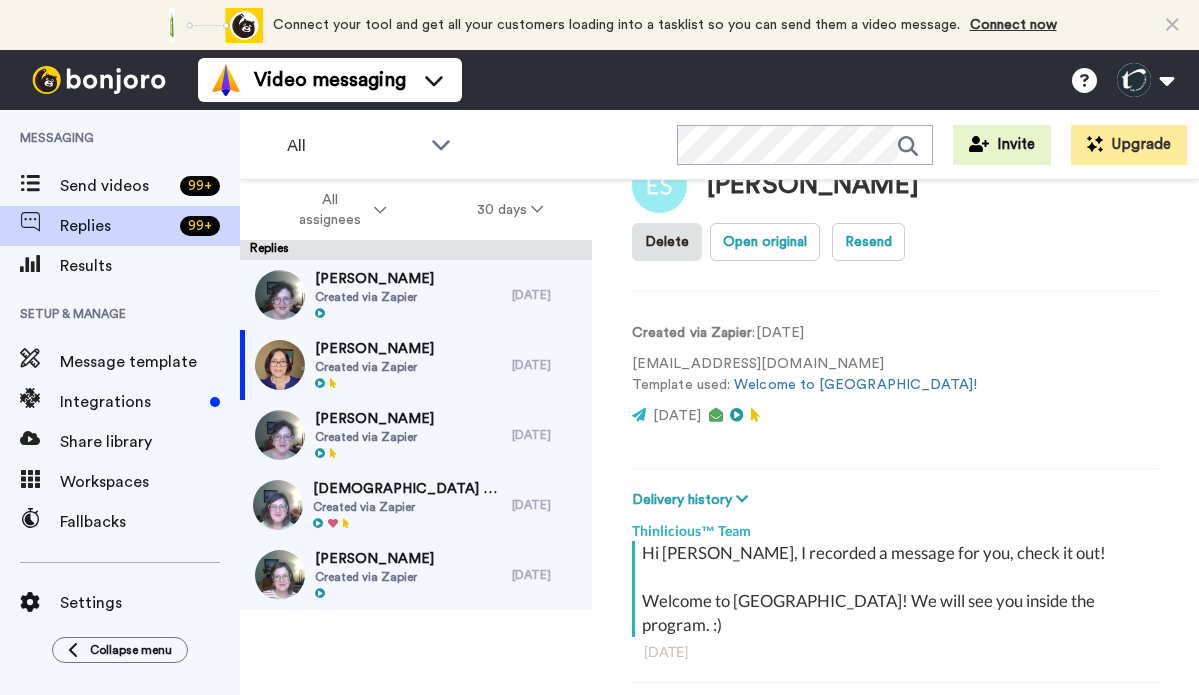 type on "x" 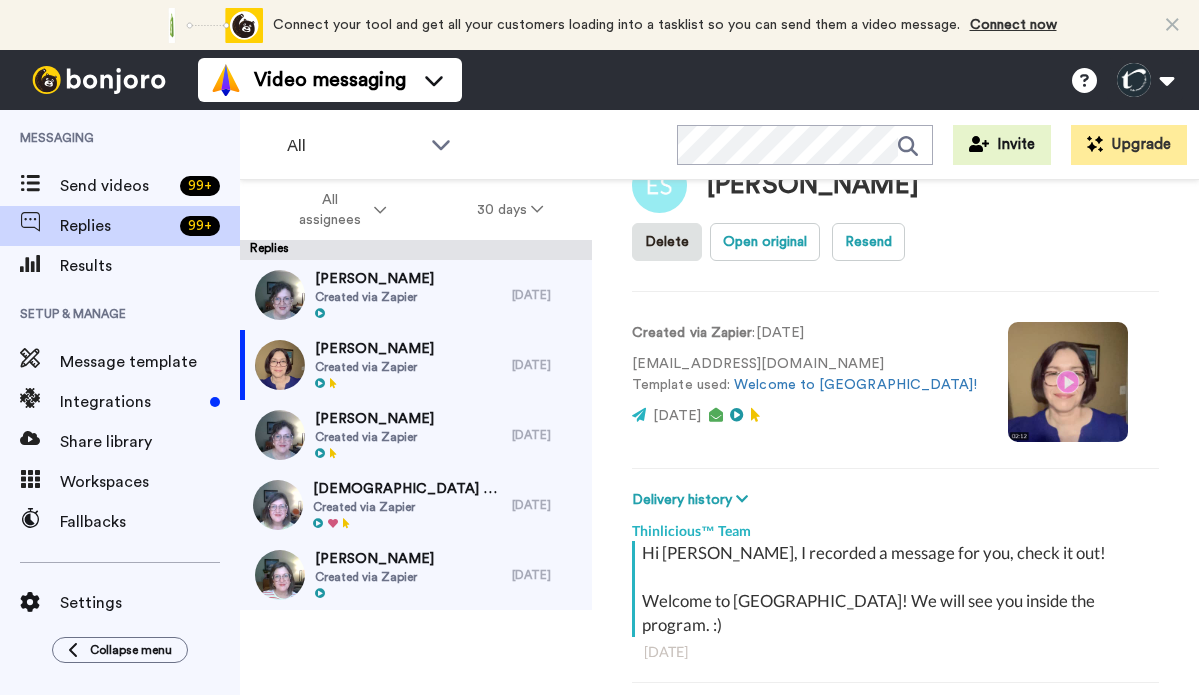 scroll, scrollTop: 70, scrollLeft: 0, axis: vertical 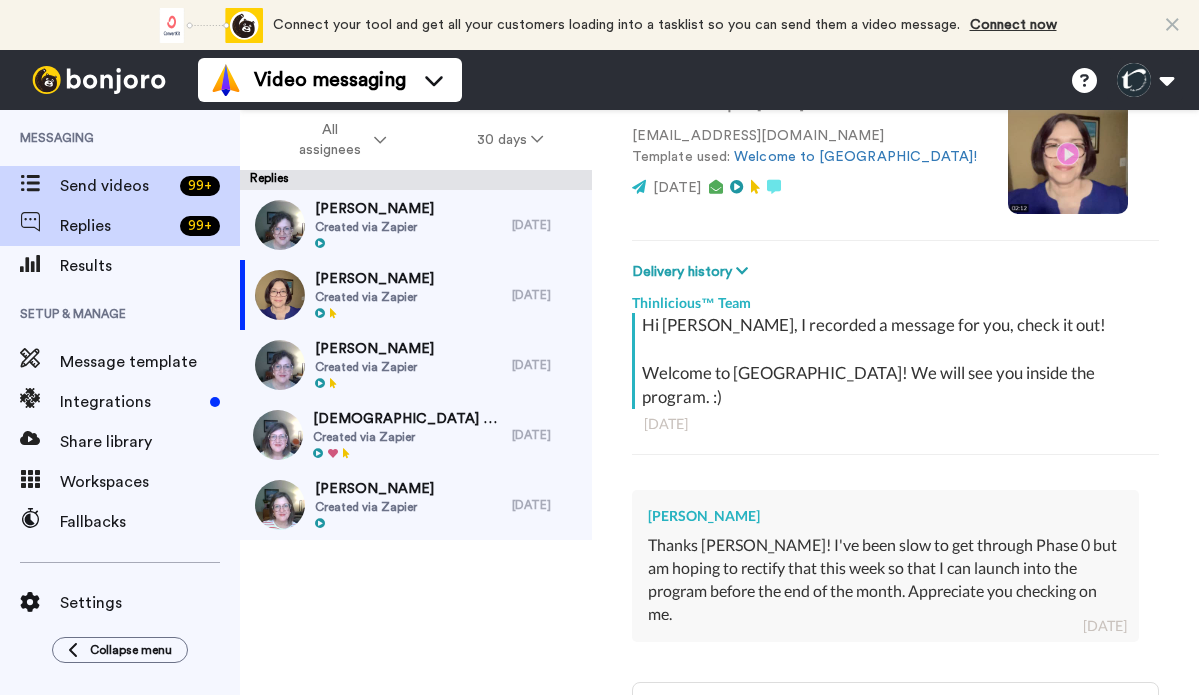 click on "Send videos" at bounding box center [116, 186] 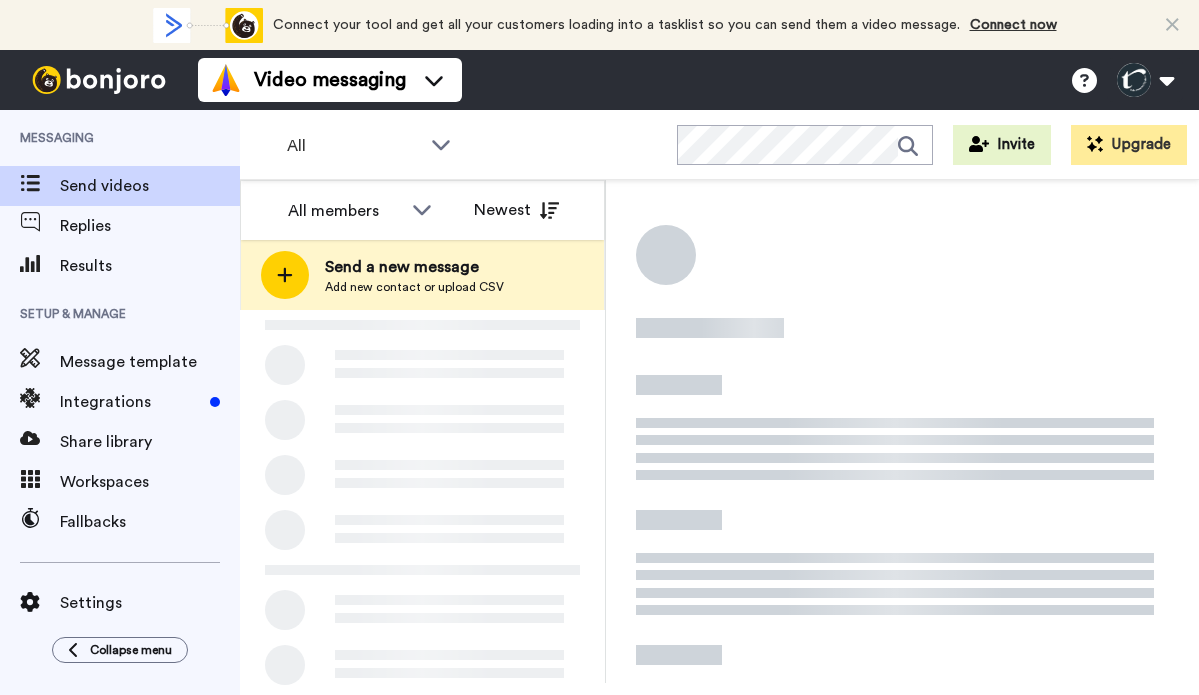 scroll, scrollTop: 0, scrollLeft: 0, axis: both 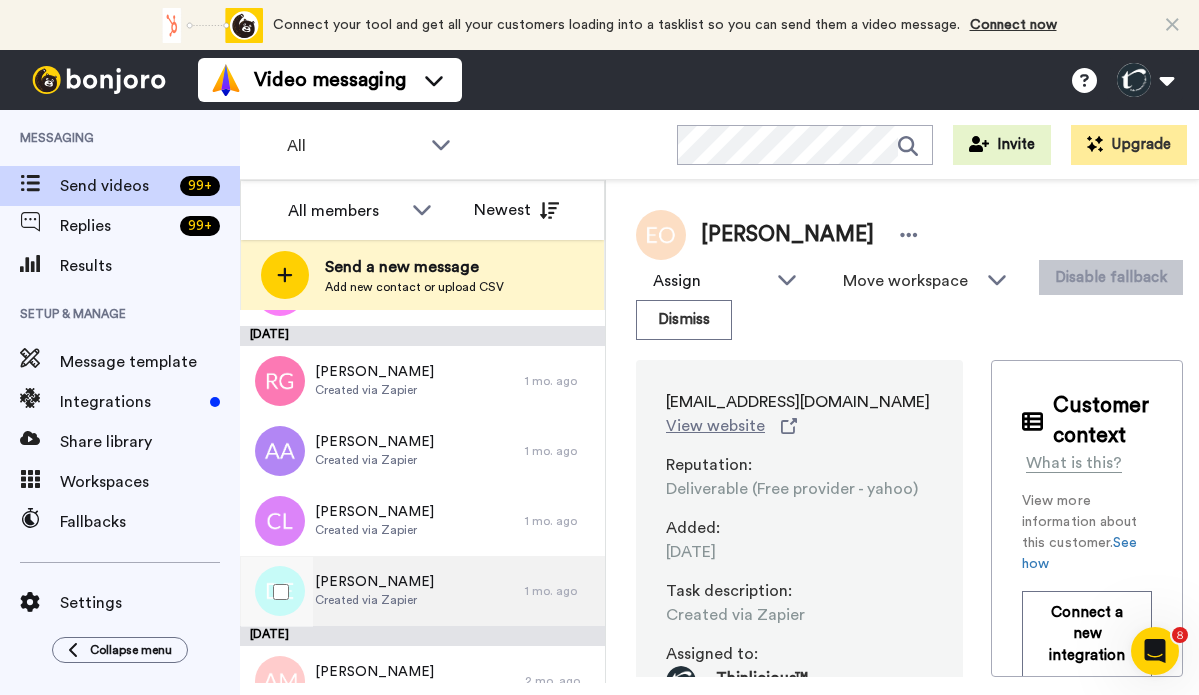 click on "Dominique Engel" at bounding box center [374, 582] 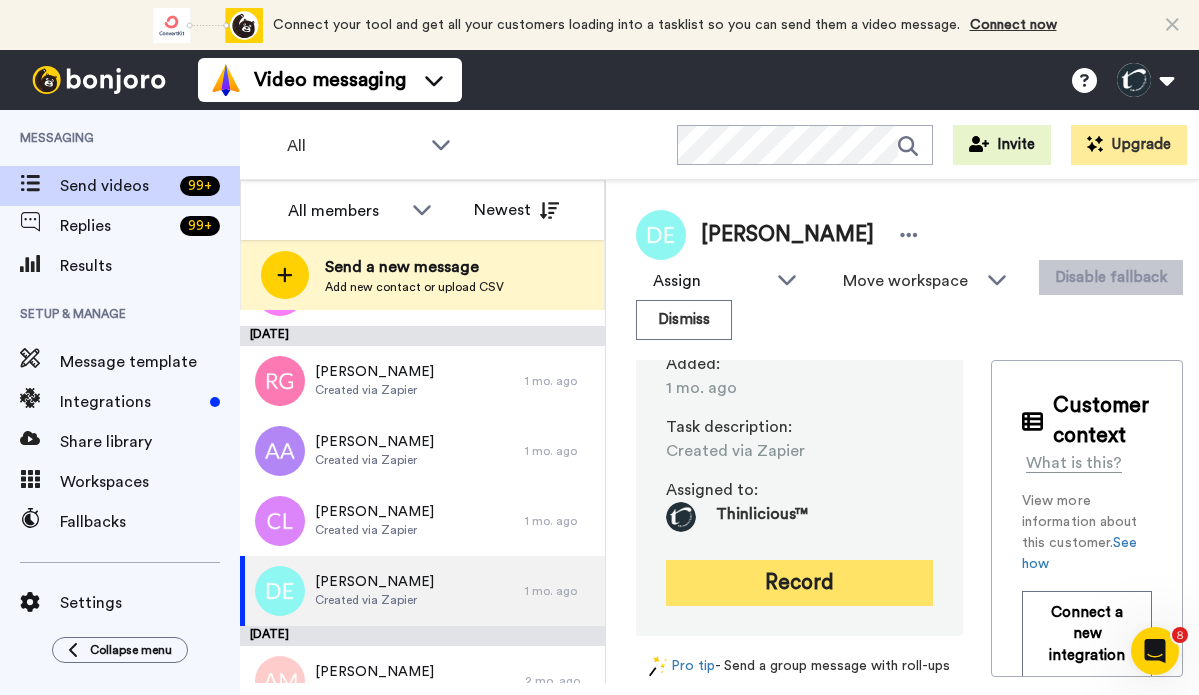 scroll, scrollTop: 141, scrollLeft: 0, axis: vertical 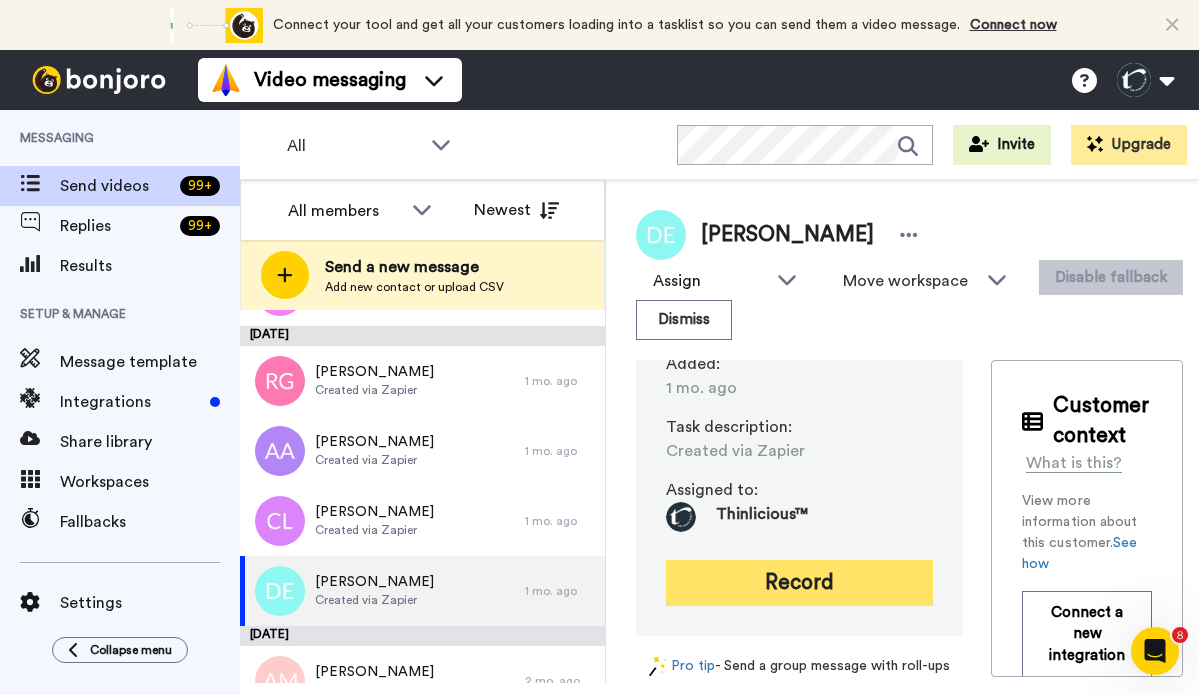 click on "Record" at bounding box center [799, 583] 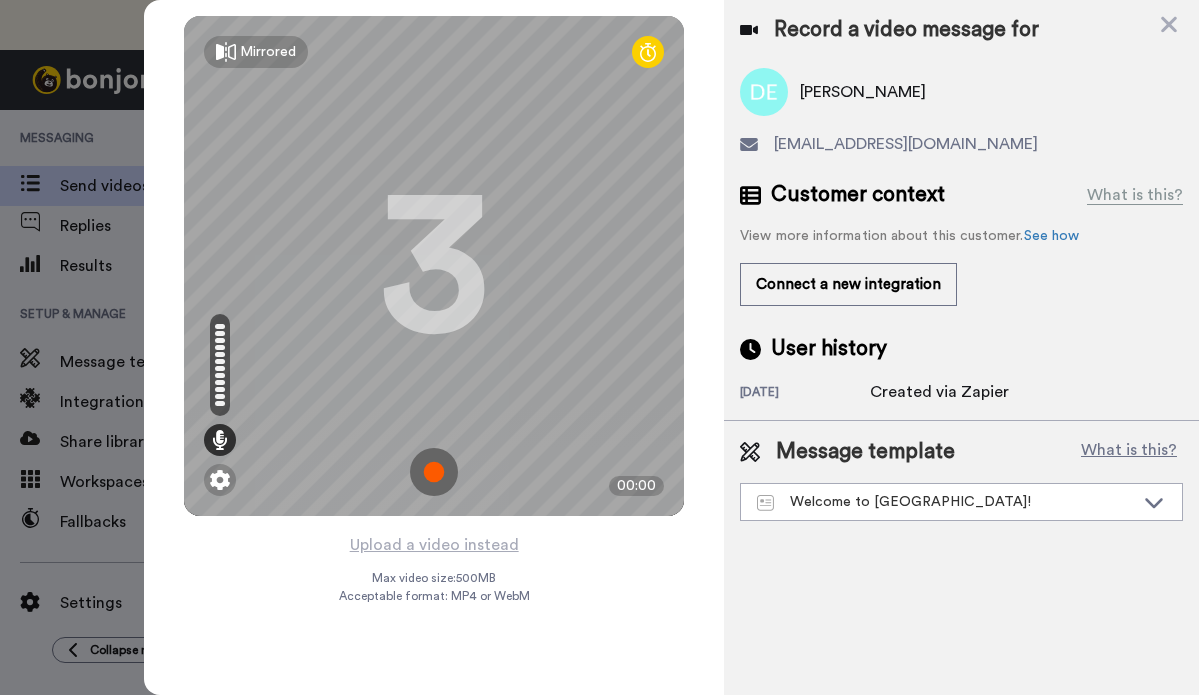 click at bounding box center (434, 472) 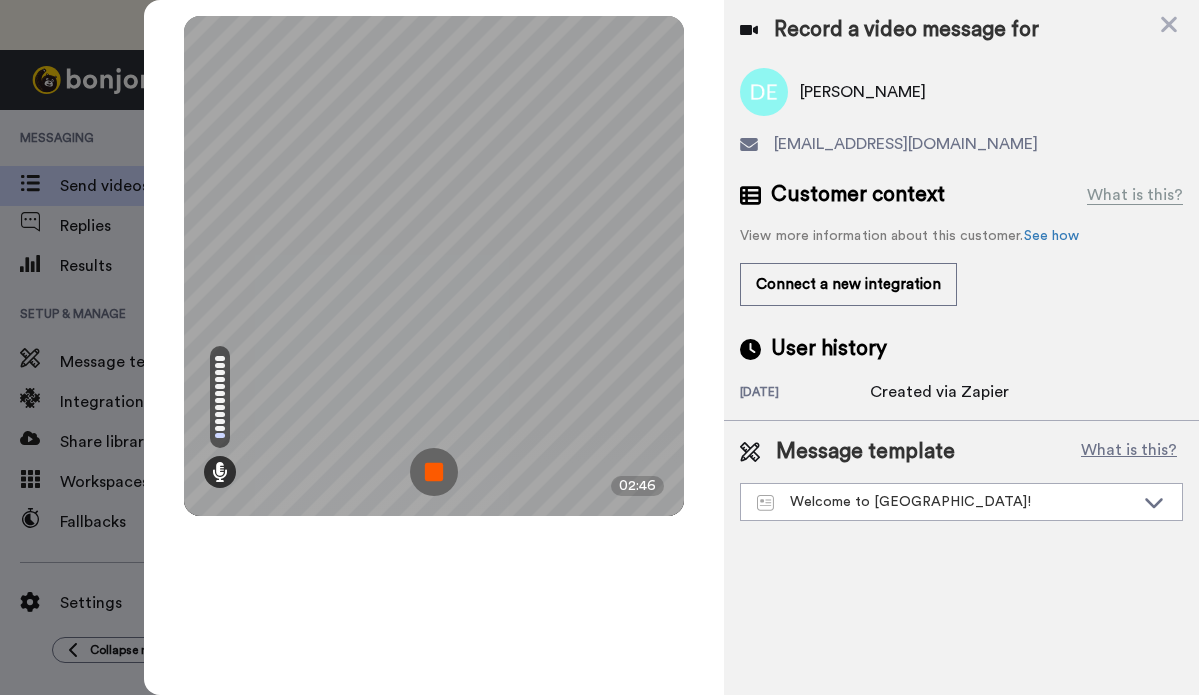 click at bounding box center [434, 472] 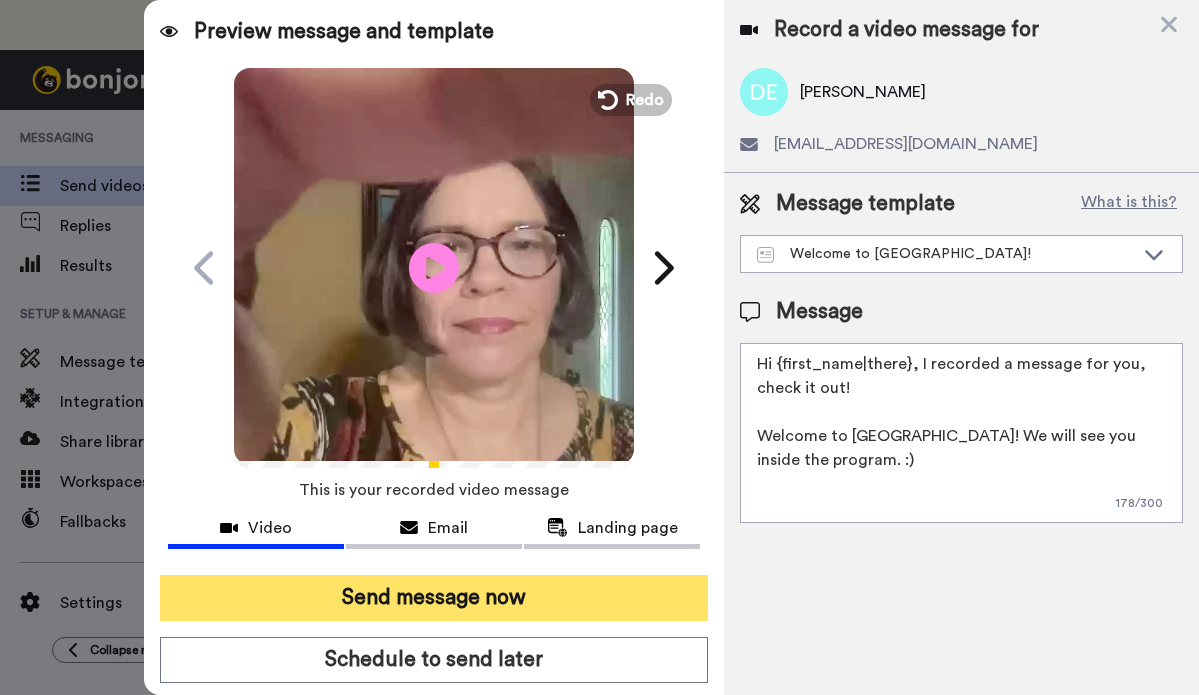 click on "Send message now" at bounding box center (434, 598) 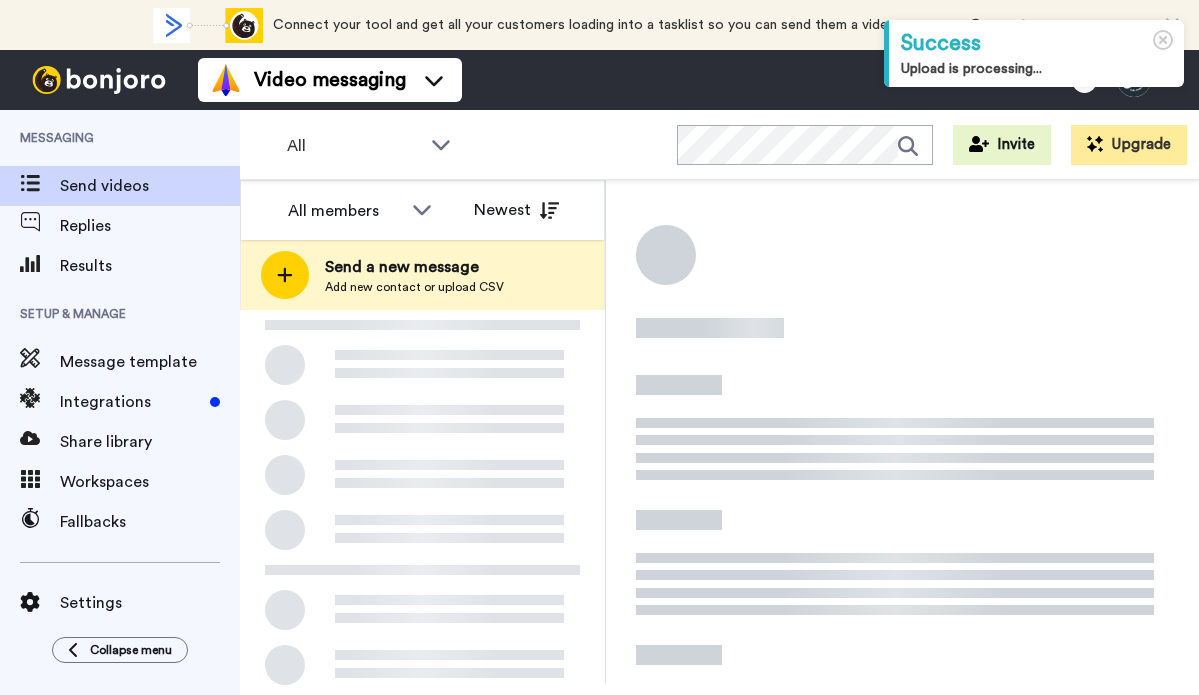 scroll, scrollTop: 0, scrollLeft: 0, axis: both 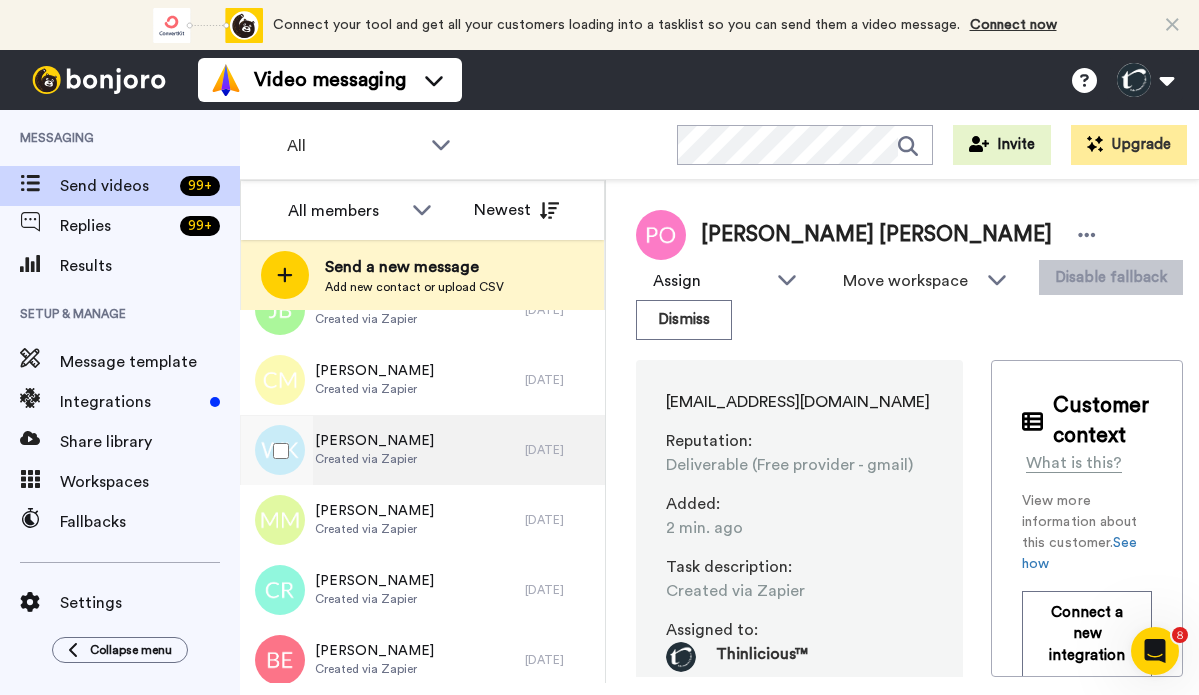click on "[PERSON_NAME]" at bounding box center (374, 441) 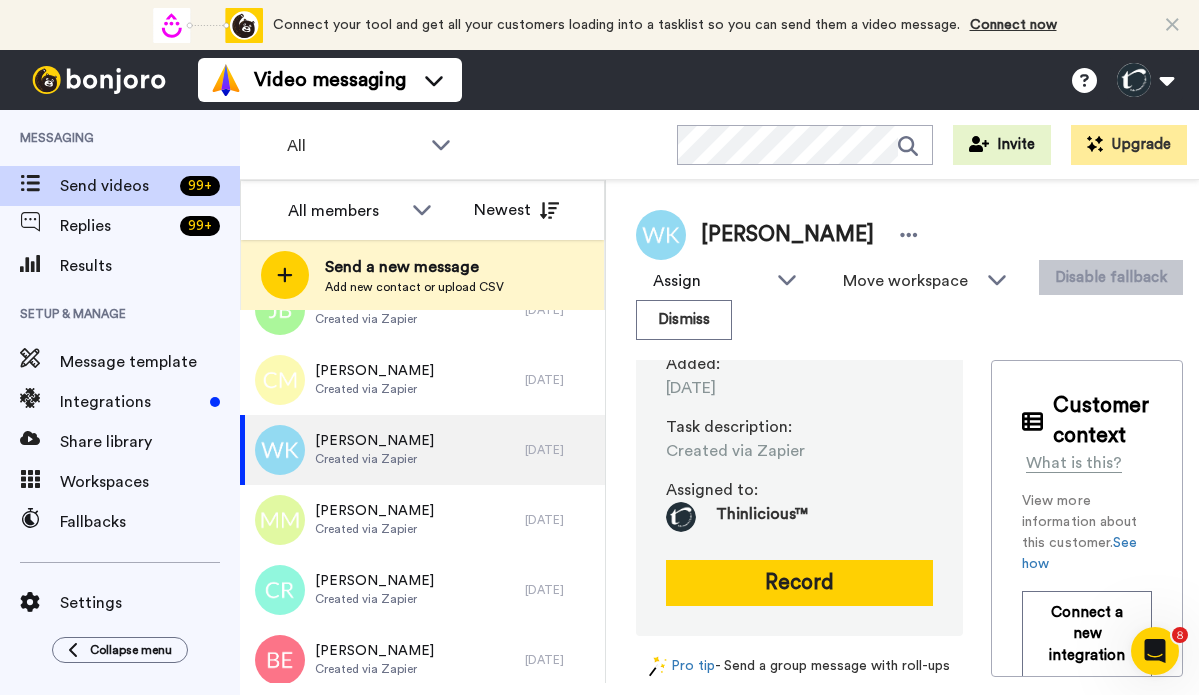 scroll, scrollTop: 141, scrollLeft: 0, axis: vertical 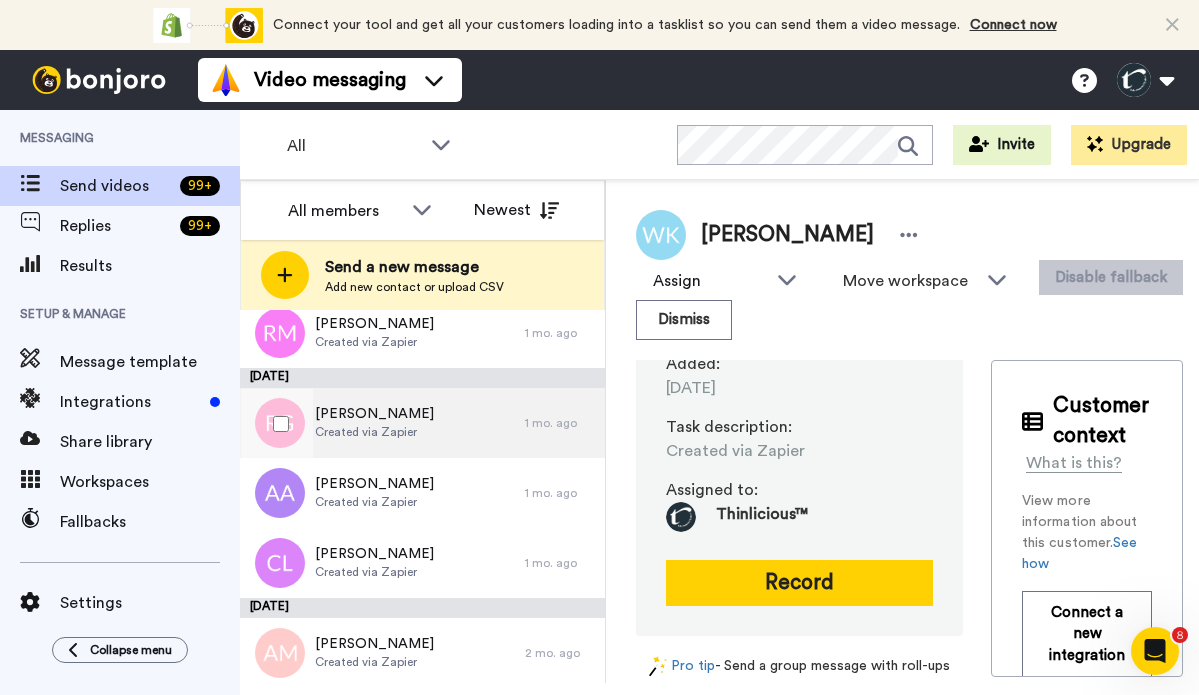 click on "[PERSON_NAME]" at bounding box center (374, 414) 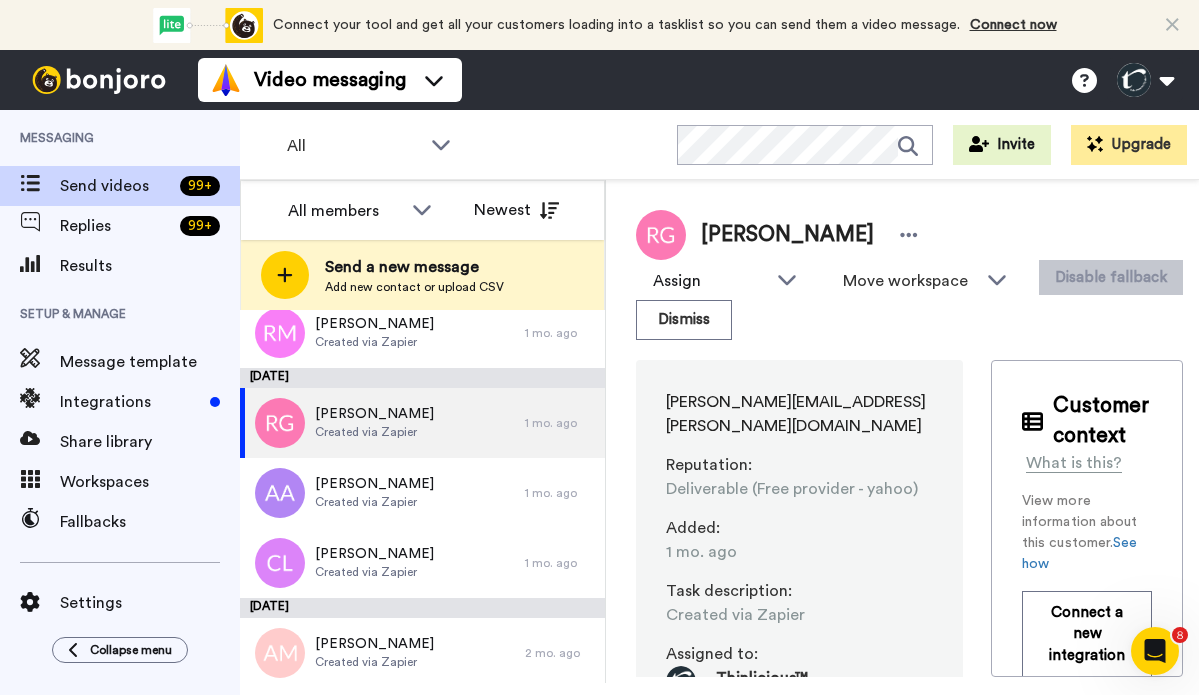 scroll, scrollTop: 0, scrollLeft: 0, axis: both 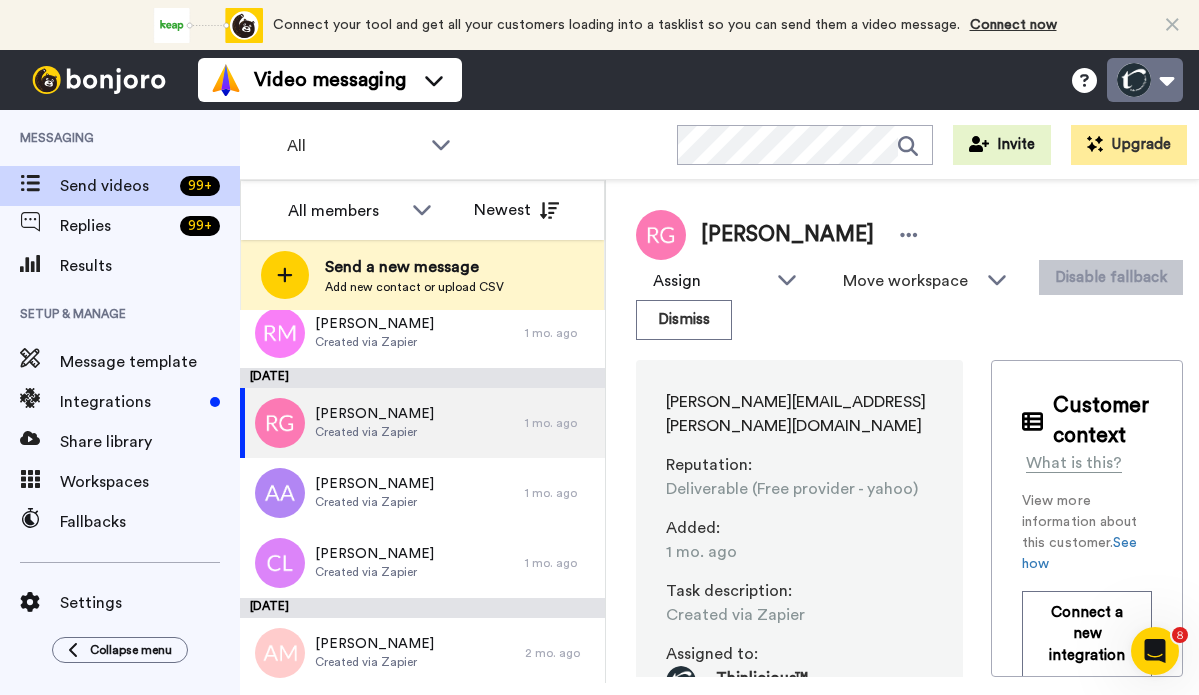 click at bounding box center (1145, 80) 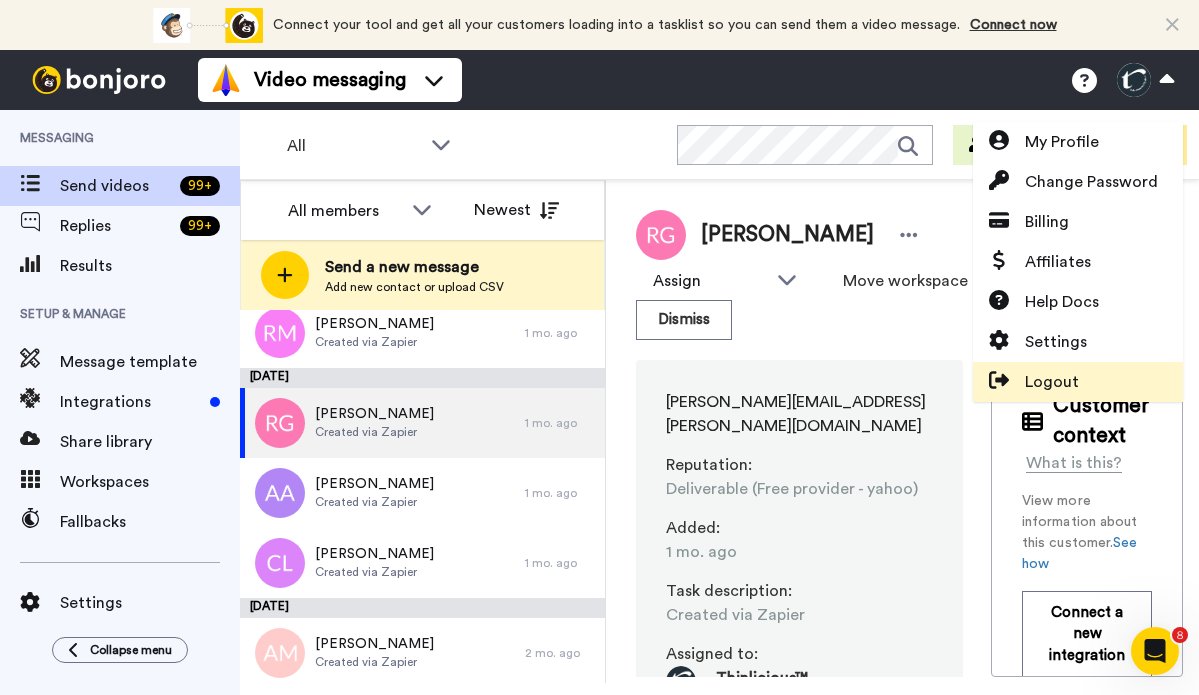 click on "Logout" at bounding box center (1052, 382) 